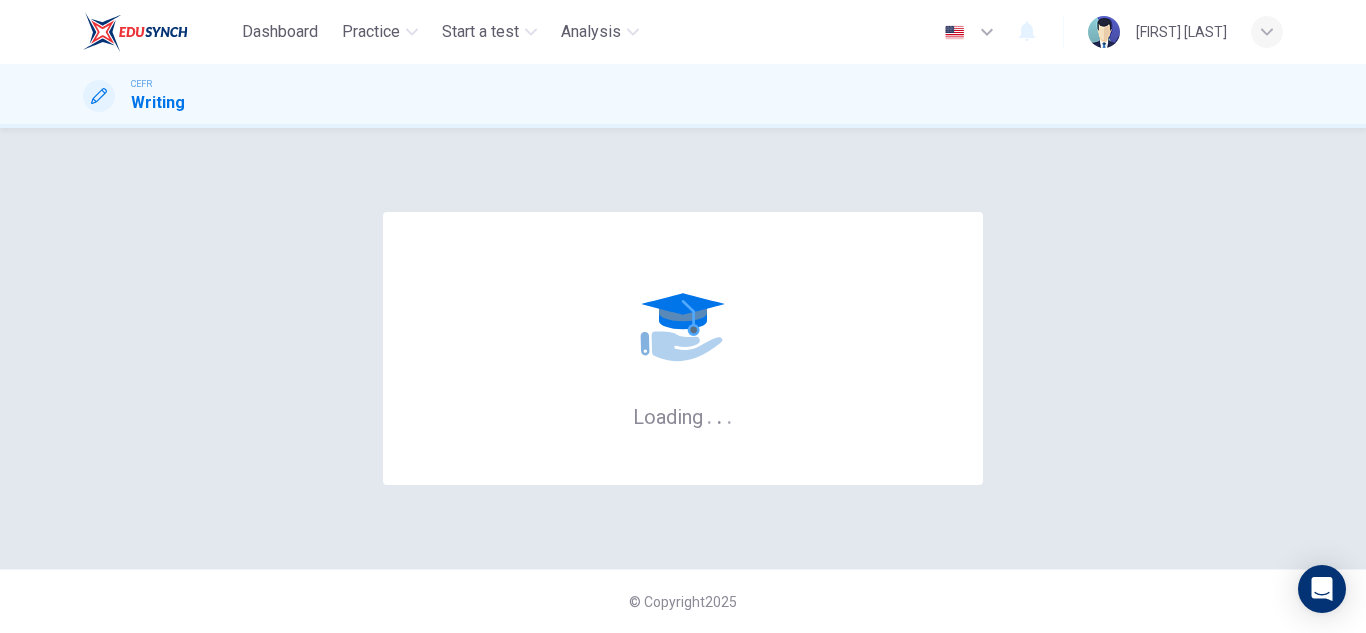 scroll, scrollTop: 0, scrollLeft: 0, axis: both 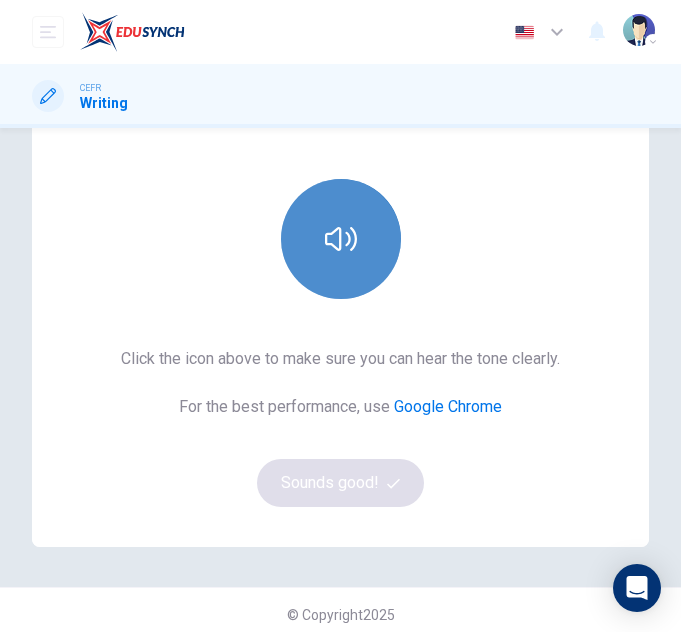 click at bounding box center [341, 239] 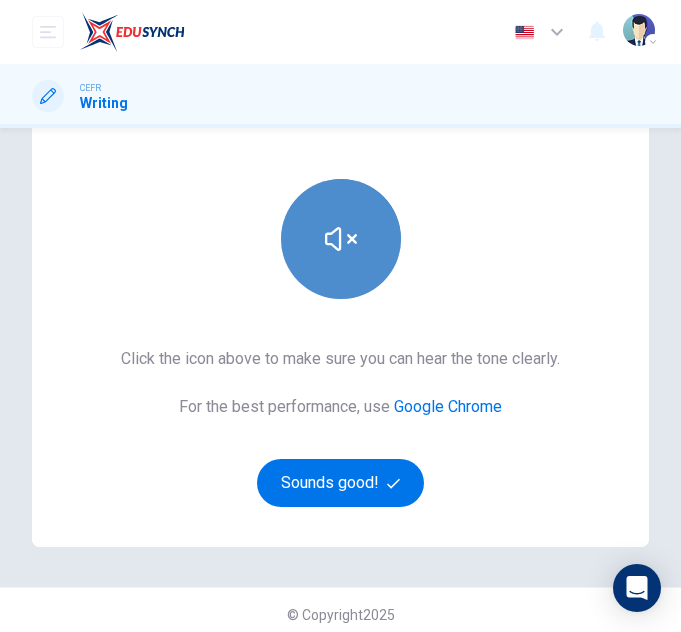 click at bounding box center (341, 239) 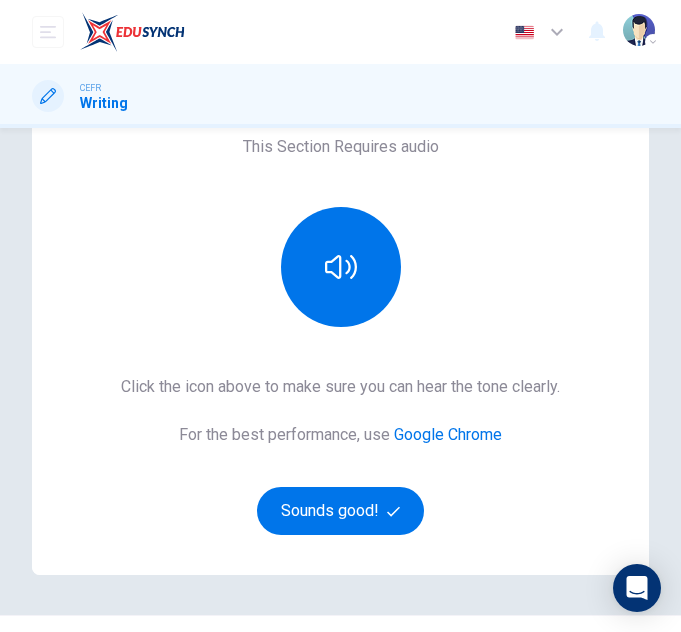scroll, scrollTop: 80, scrollLeft: 0, axis: vertical 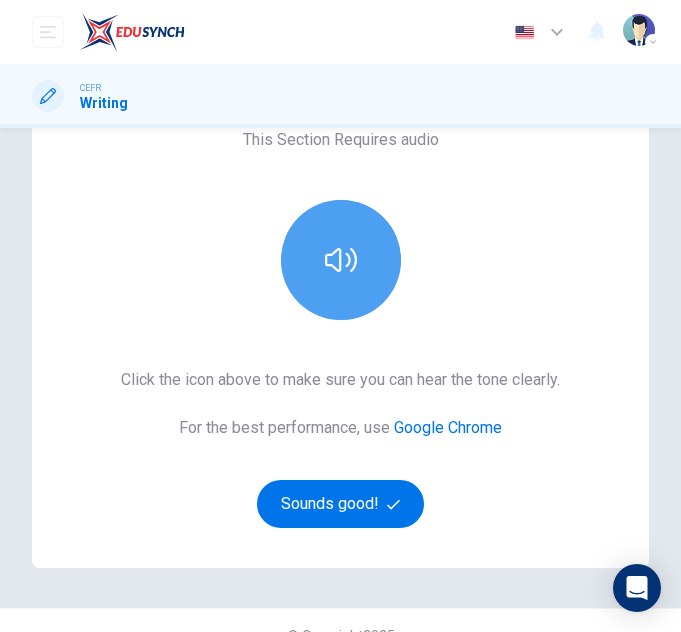 click at bounding box center [341, 260] 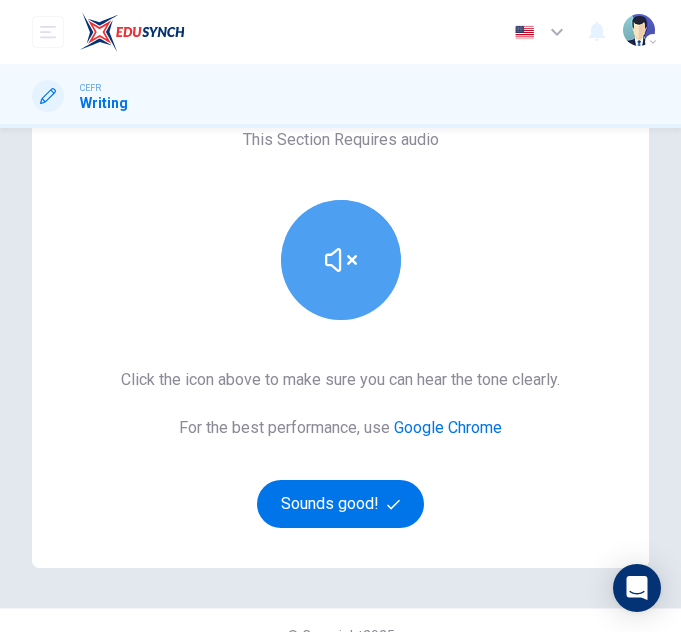 click at bounding box center [341, 260] 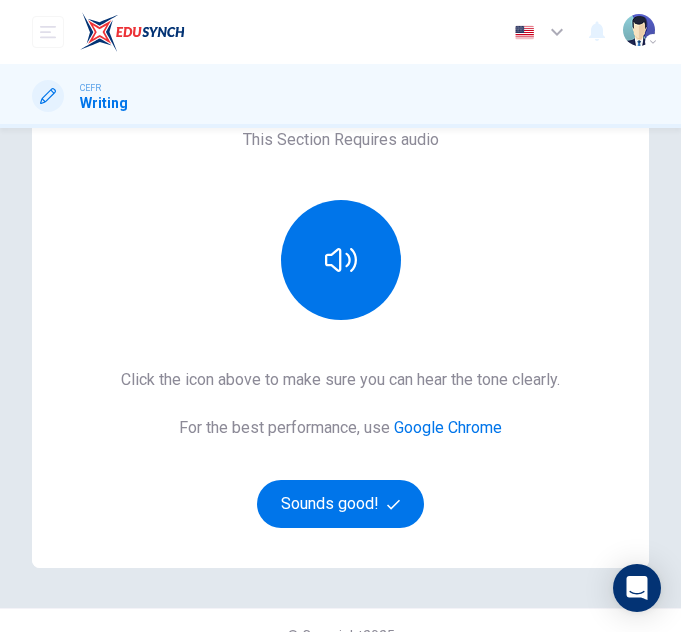click on "Click the icon above to make sure you can hear the tone clearly. For the best performance, use   Google Chrome Sounds good!" at bounding box center [340, 448] 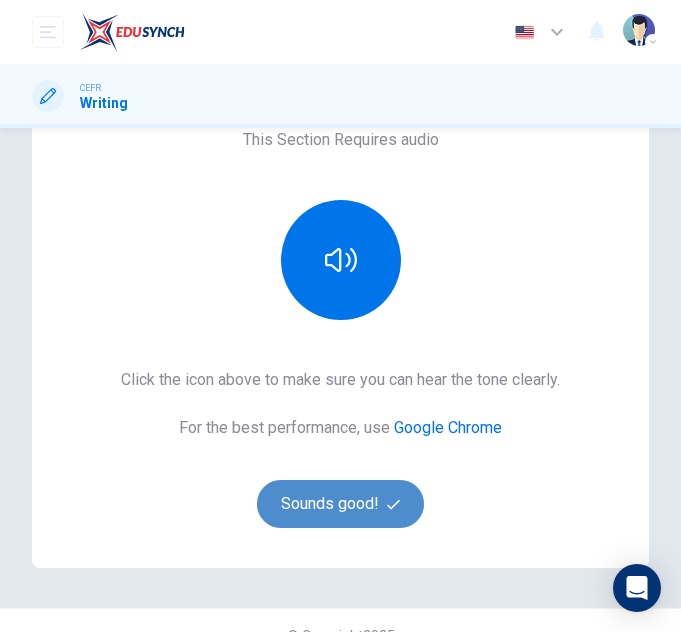 click on "Sounds good!" at bounding box center (341, 504) 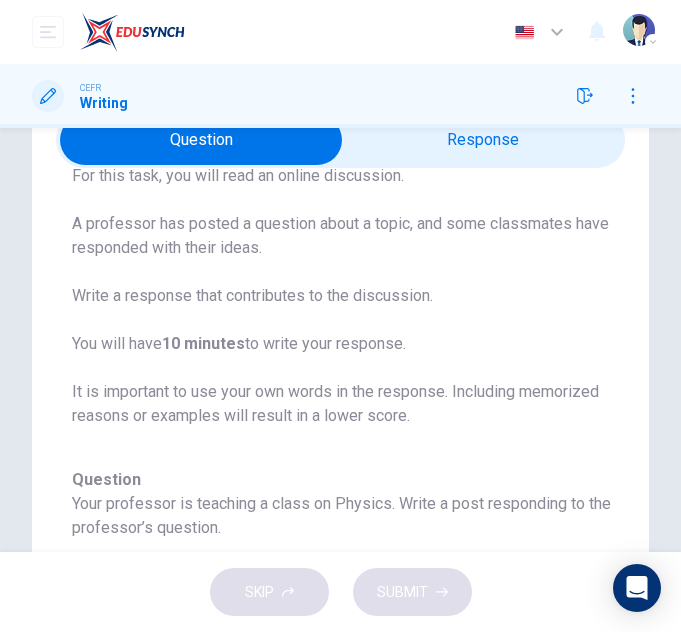 scroll, scrollTop: 166, scrollLeft: 0, axis: vertical 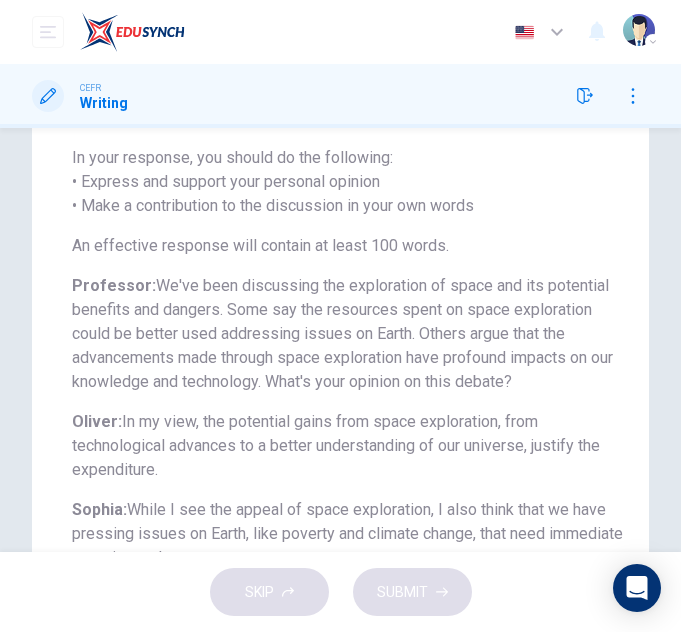 drag, startPoint x: 163, startPoint y: 289, endPoint x: 547, endPoint y: 410, distance: 402.61273 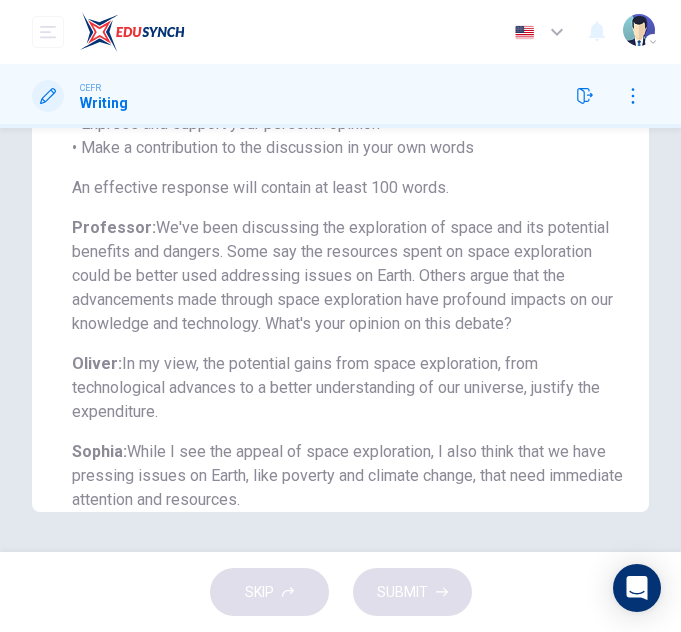 scroll, scrollTop: 0, scrollLeft: 0, axis: both 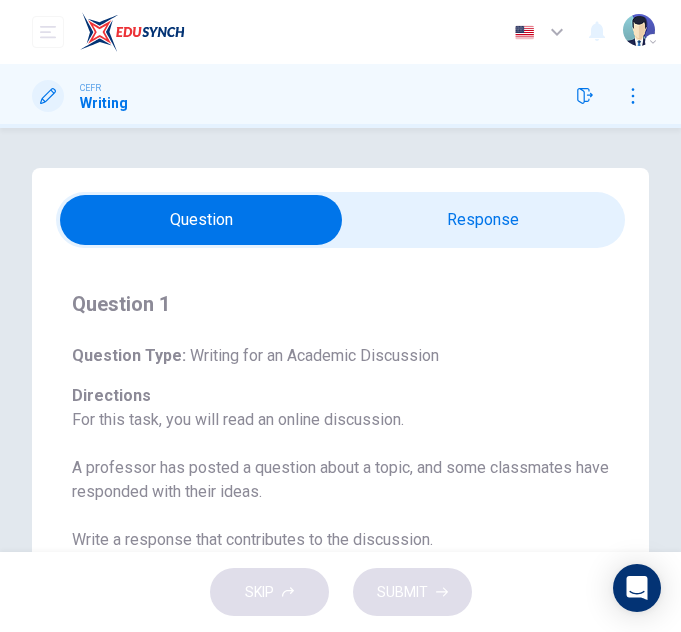 click at bounding box center (202, 220) 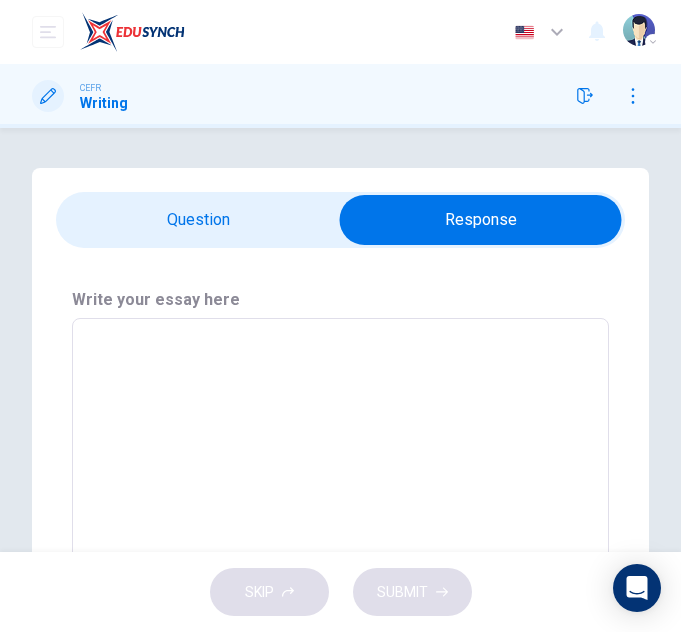 click at bounding box center (340, 468) 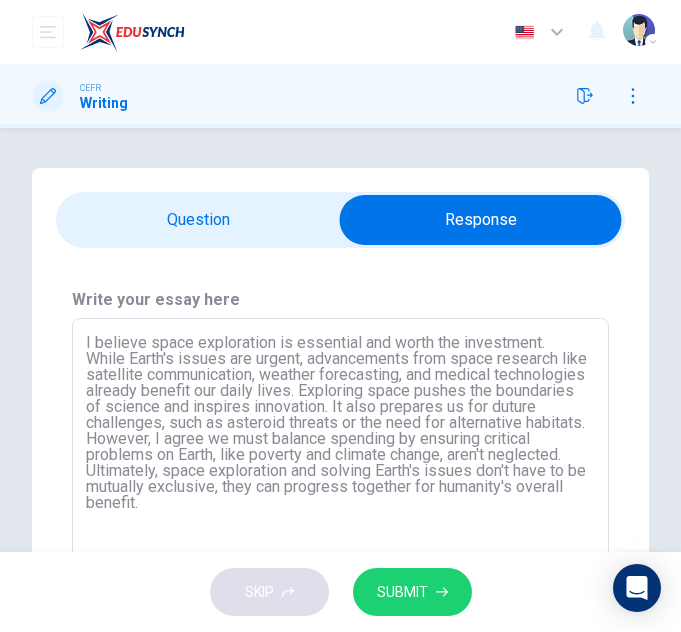 type on "I believe space exploration is essential and worth the investment. While Earth's issues are urgent, advancements from space research like satellite communication, weather forecasting, and medical technologies already benefit our daily lives. Exploring space pushes the boundaries of science and inspires innovation. It also prepares us for duture challenges, such as asteroid threats or the need for alternative habitats. However, I agree we must balance spending by ensuring critical problems on Earth, like poverty and climate change, aren't neglected. Ultimately, space exploration and solving Earth's issues don't have to be mutually exclusive, they can progress together for humanity's overall benefit." 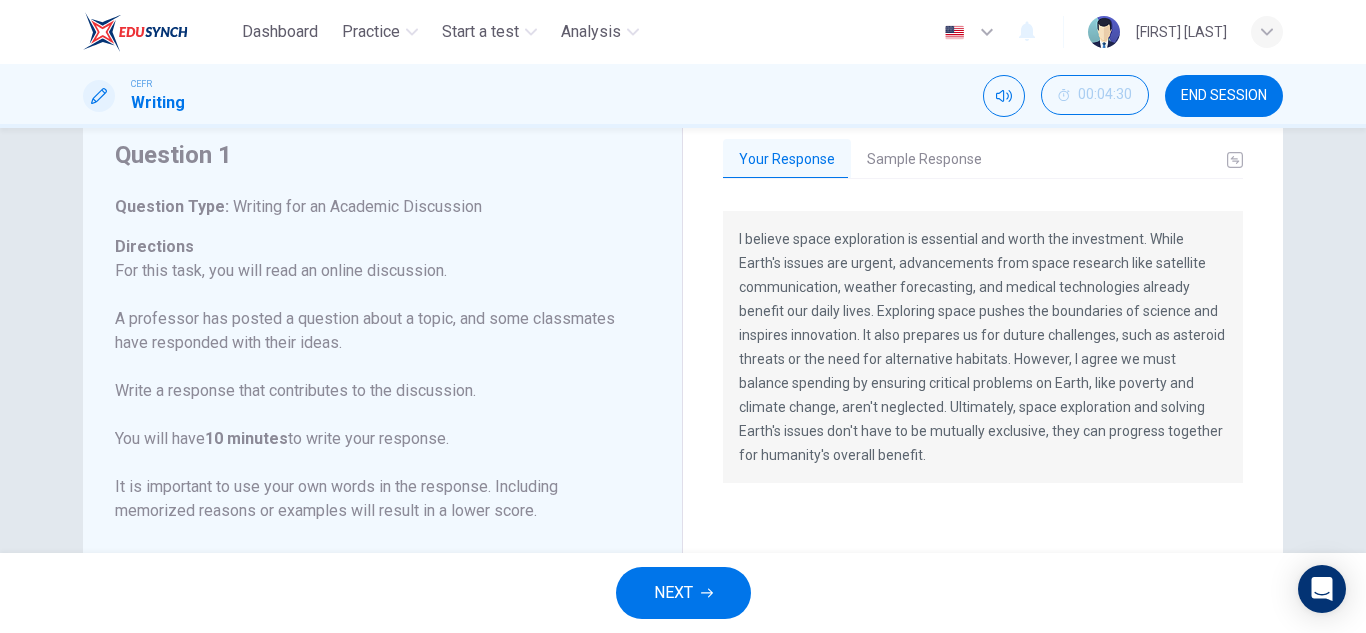 scroll, scrollTop: 67, scrollLeft: 0, axis: vertical 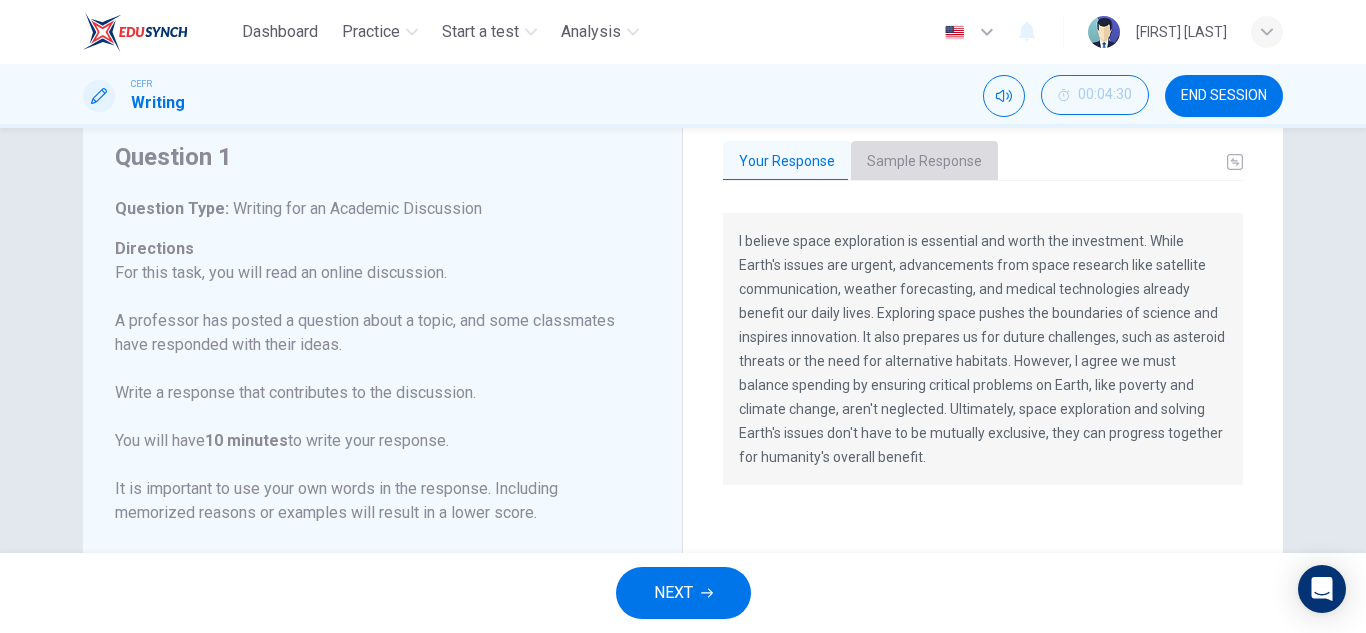 click on "Sample Response" at bounding box center [924, 162] 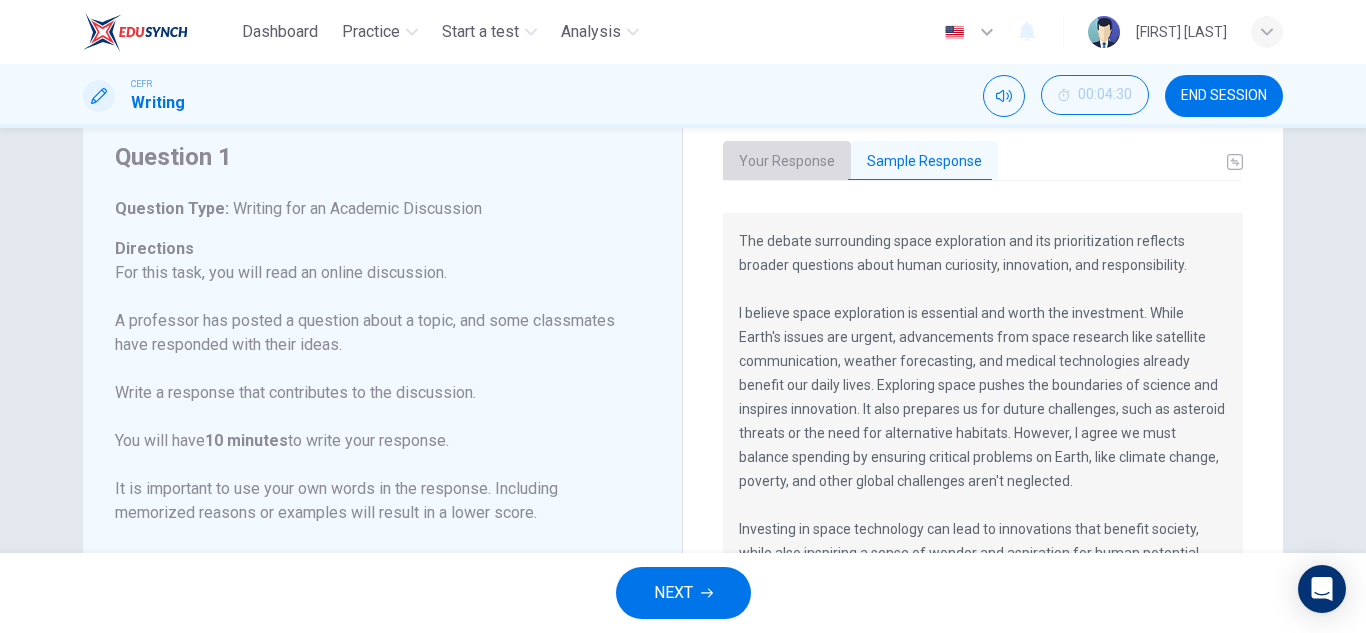 click on "Your Response" at bounding box center [787, 162] 